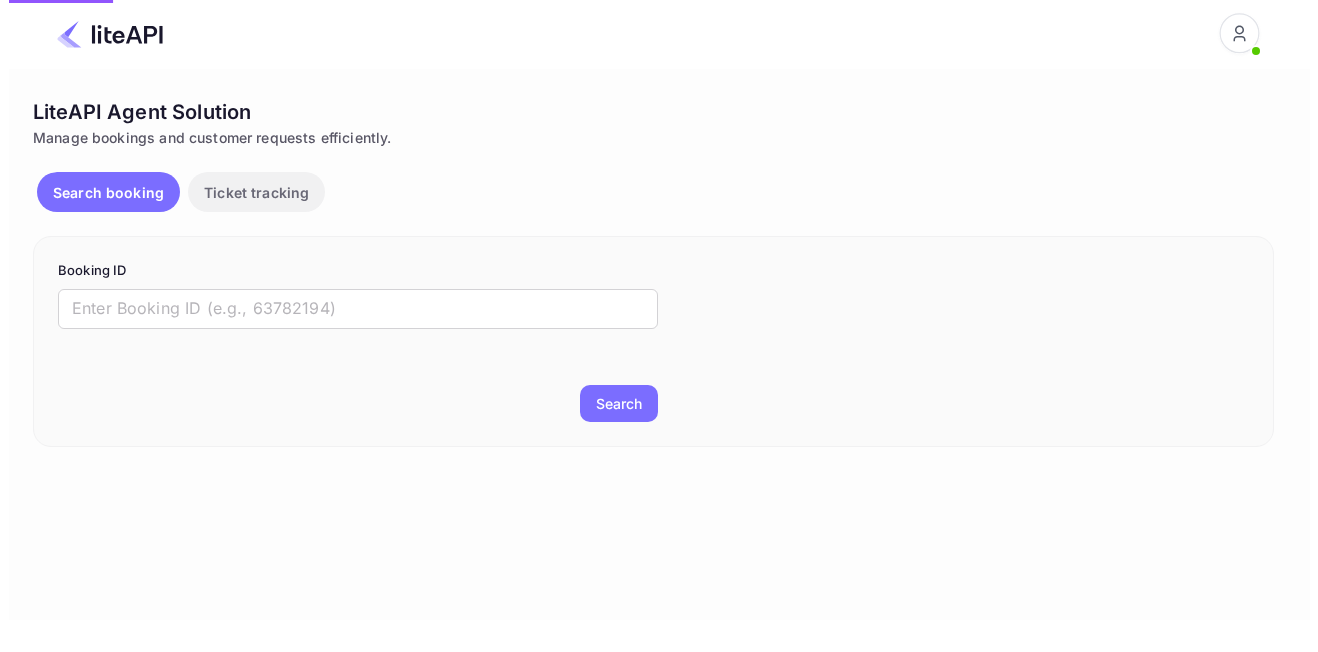 scroll, scrollTop: 0, scrollLeft: 0, axis: both 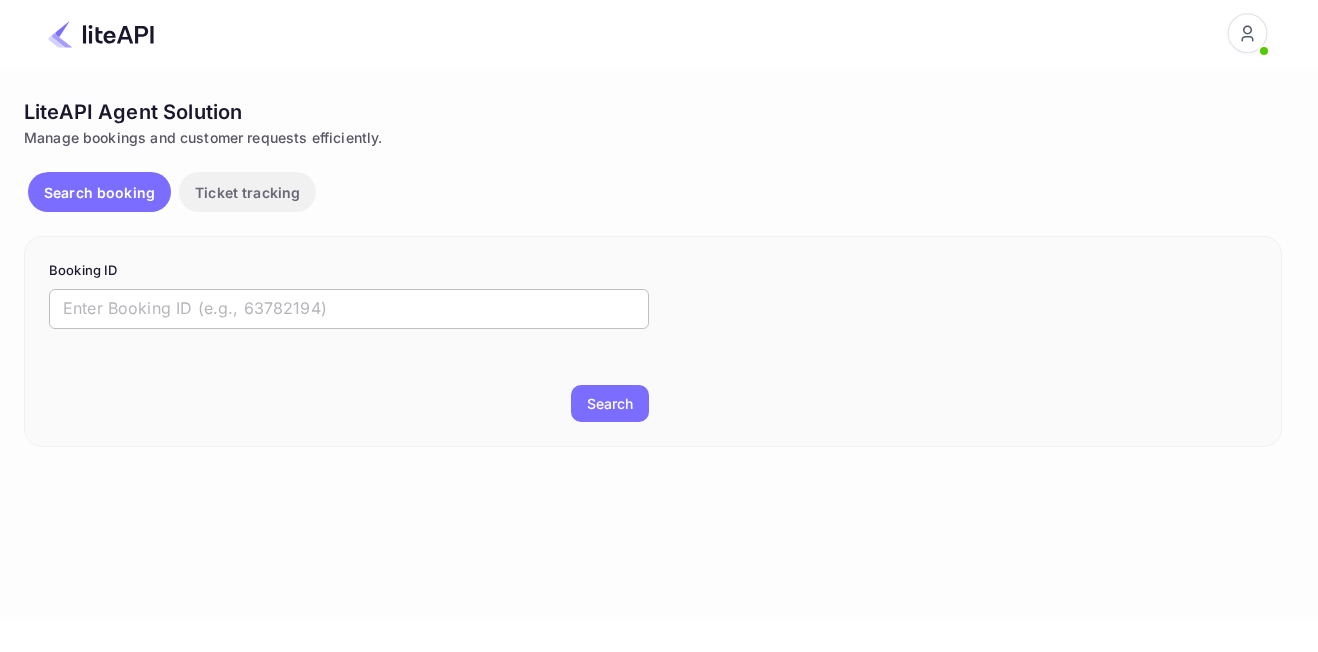 click at bounding box center (349, 309) 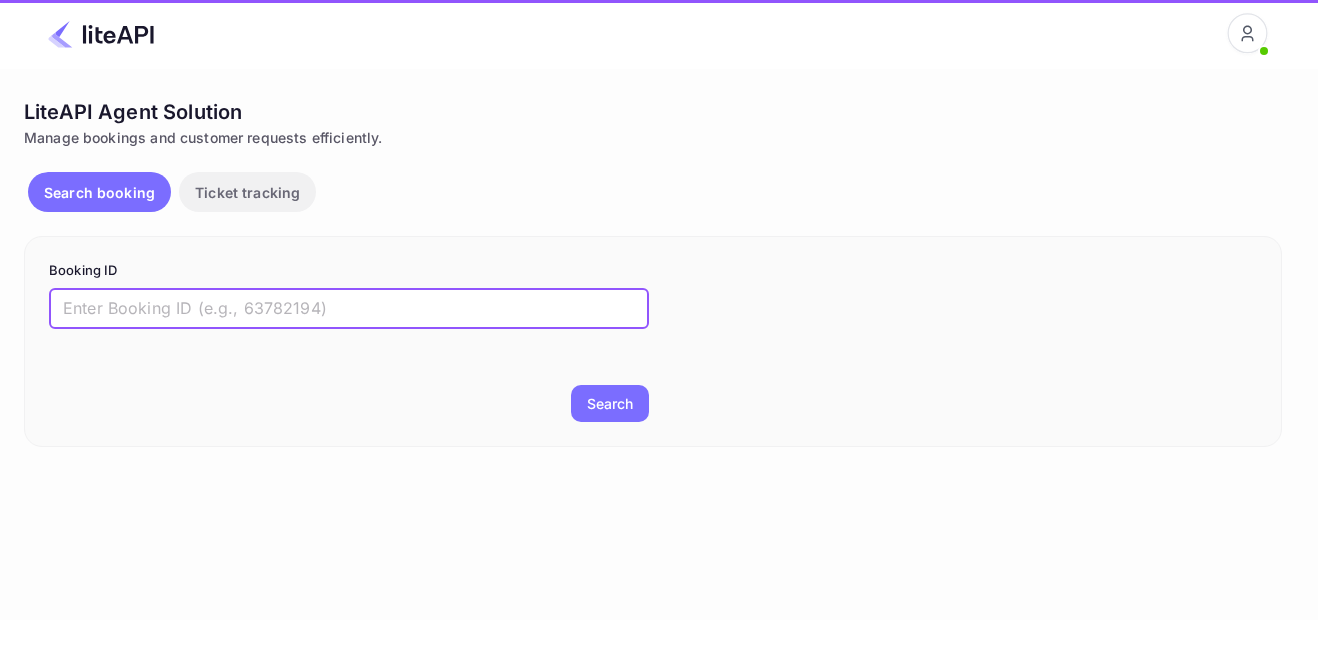 paste on "8167235" 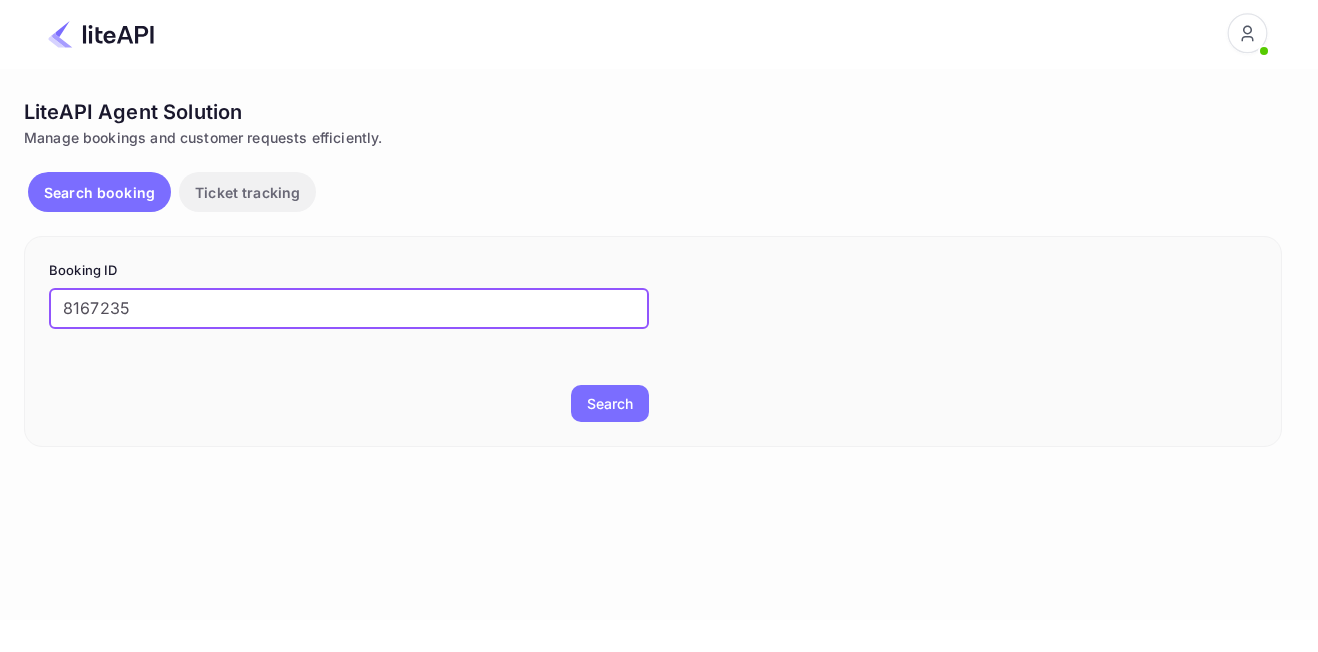 type on "8167235" 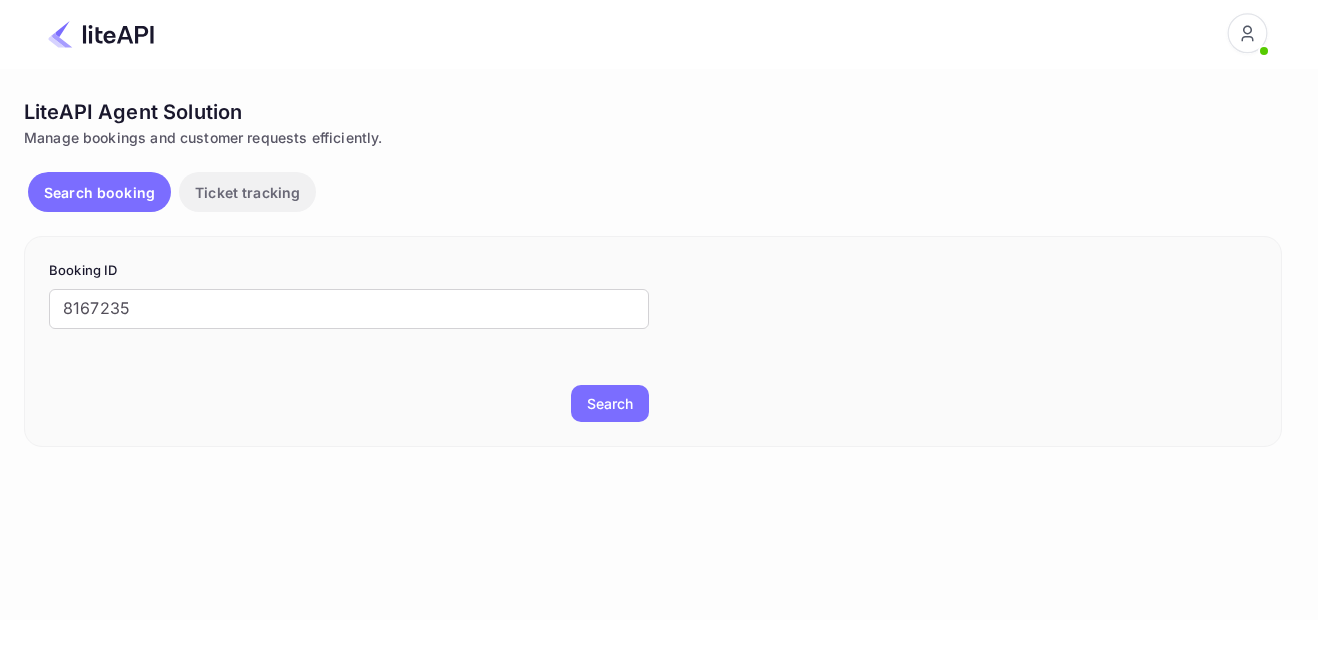 click on "Search" at bounding box center (610, 403) 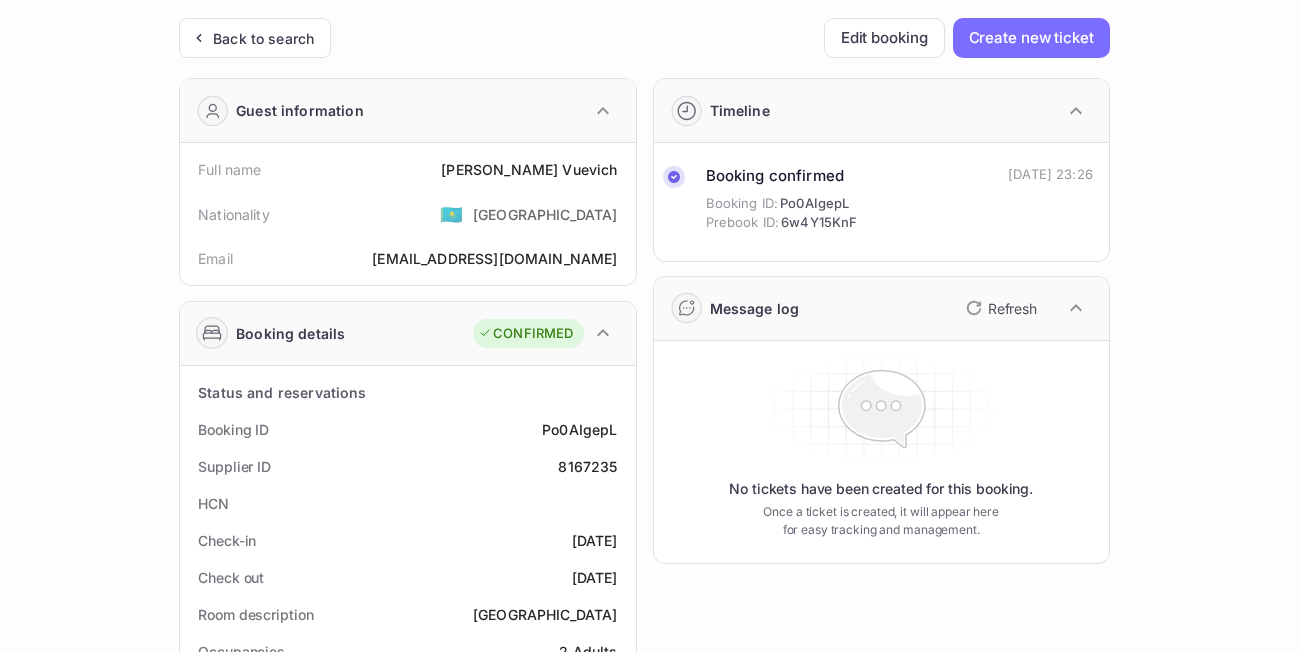 scroll, scrollTop: 0, scrollLeft: 0, axis: both 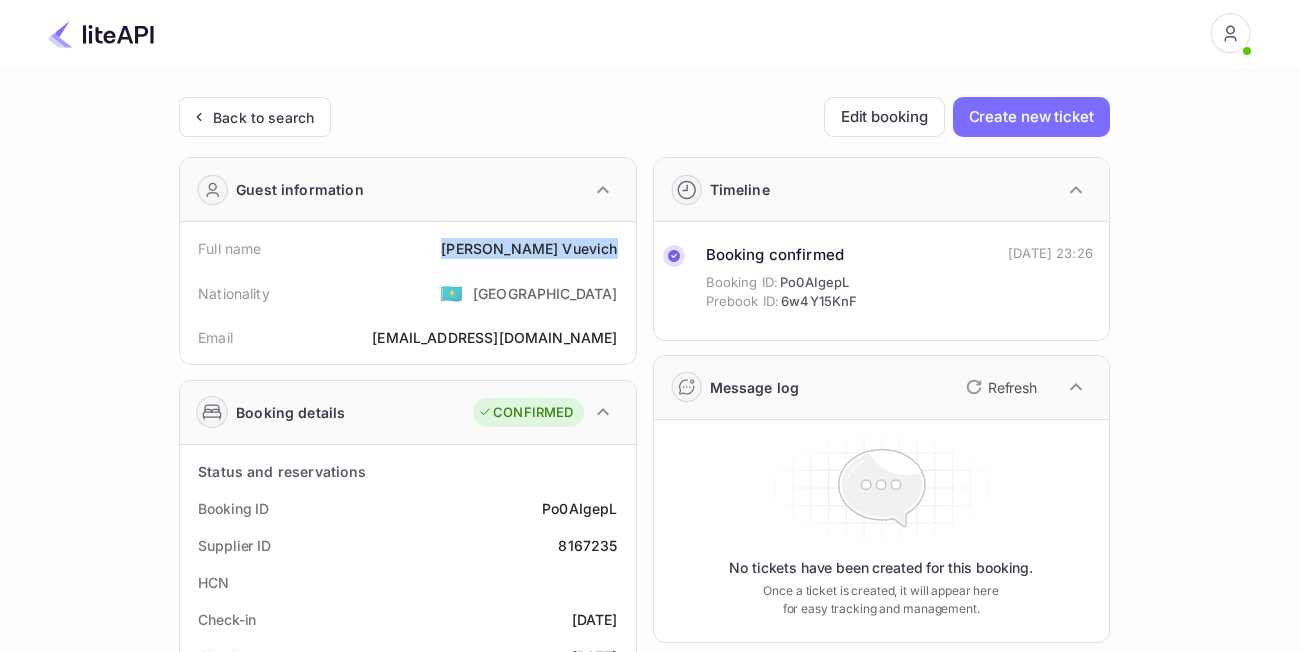 drag, startPoint x: 493, startPoint y: 243, endPoint x: 628, endPoint y: 254, distance: 135.4474 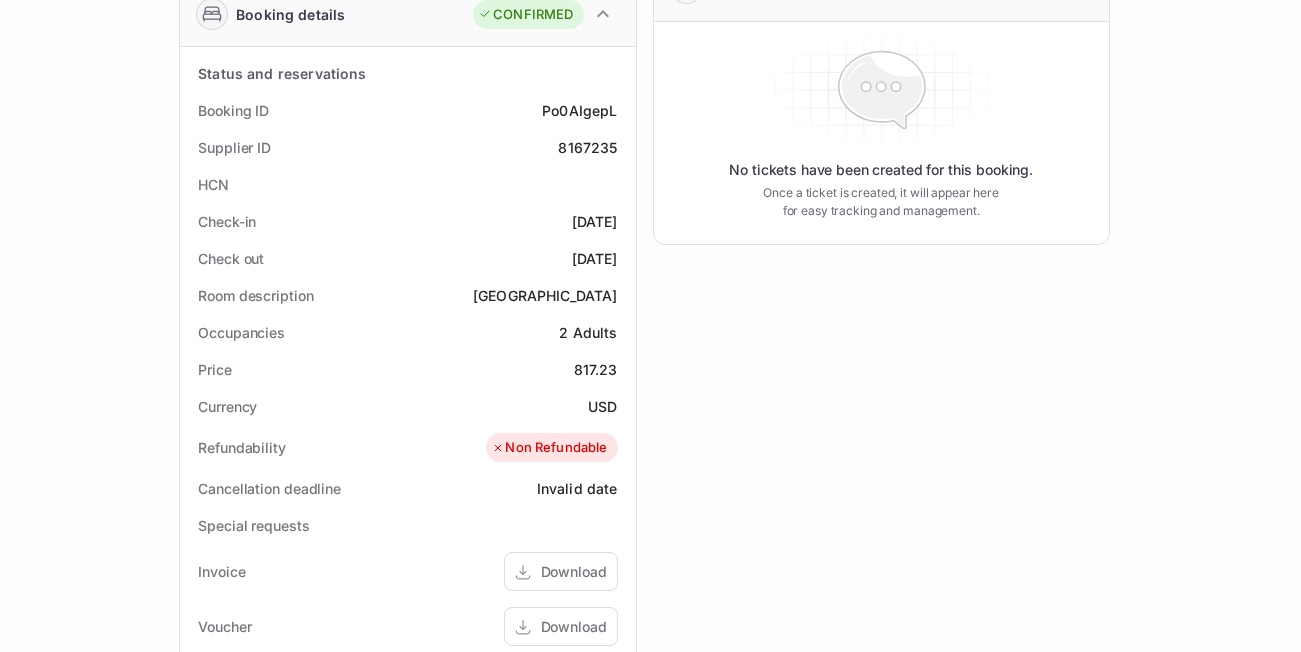scroll, scrollTop: 400, scrollLeft: 0, axis: vertical 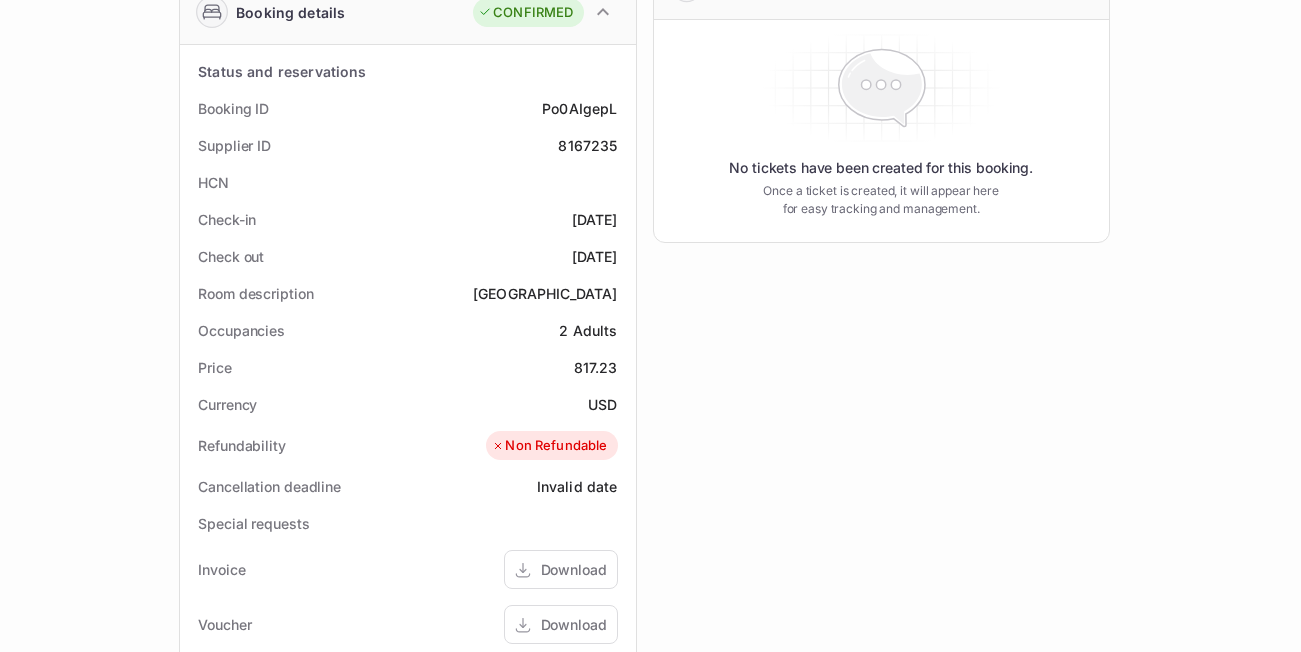 click on "817.23" at bounding box center [596, 367] 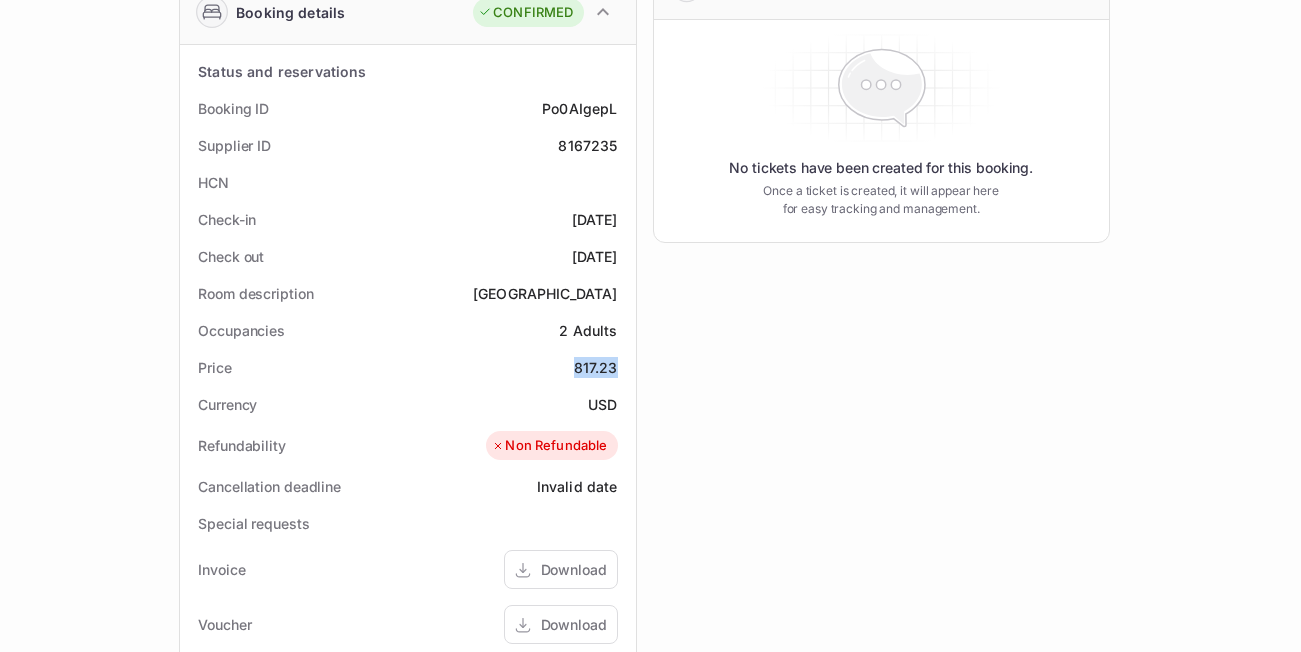 click on "817.23" at bounding box center [596, 367] 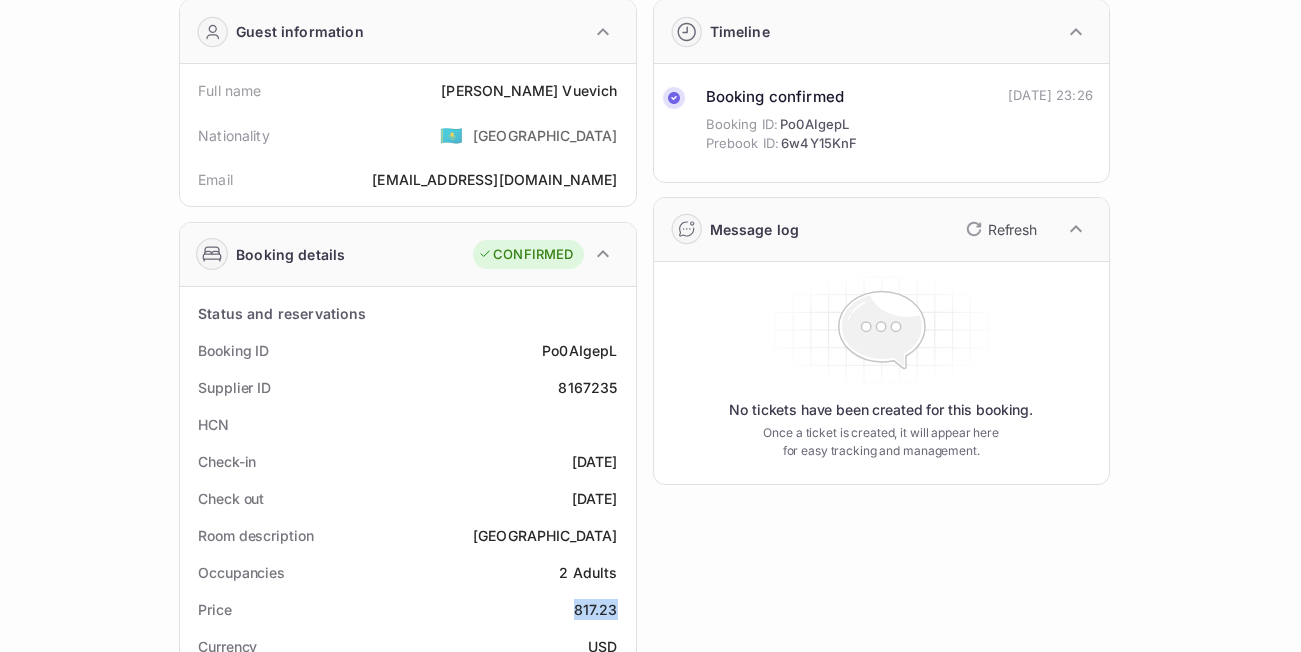 scroll, scrollTop: 0, scrollLeft: 0, axis: both 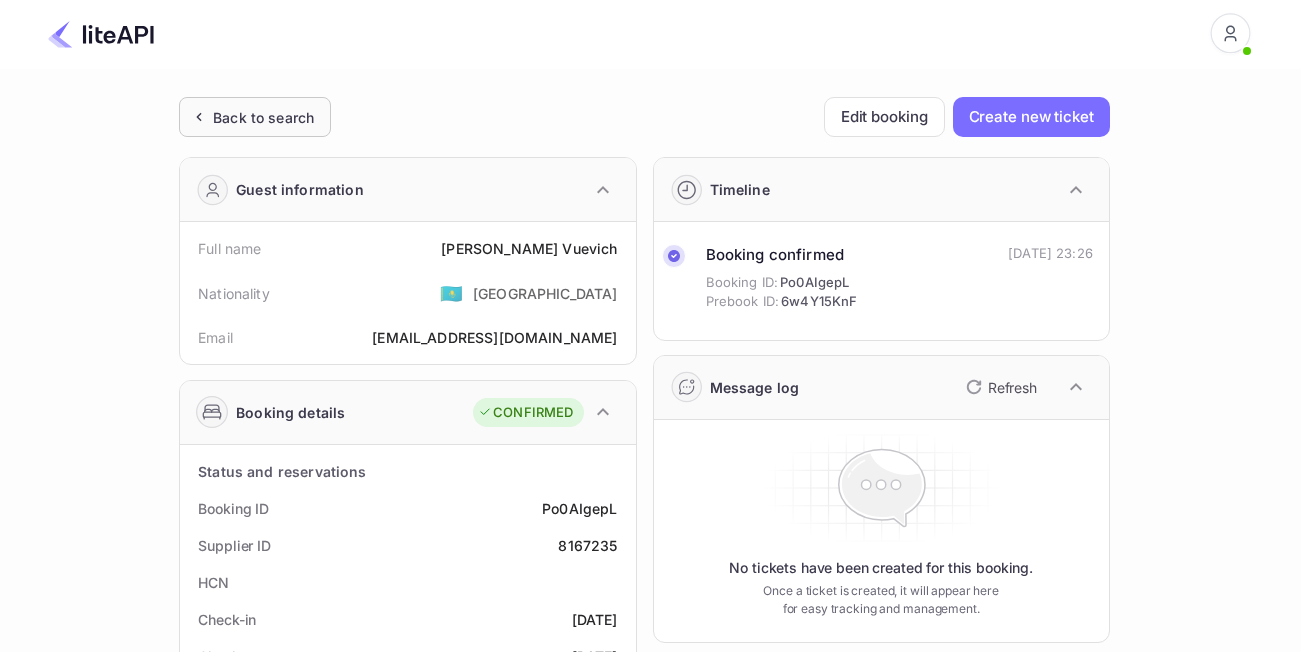 click on "Back to search" at bounding box center (263, 117) 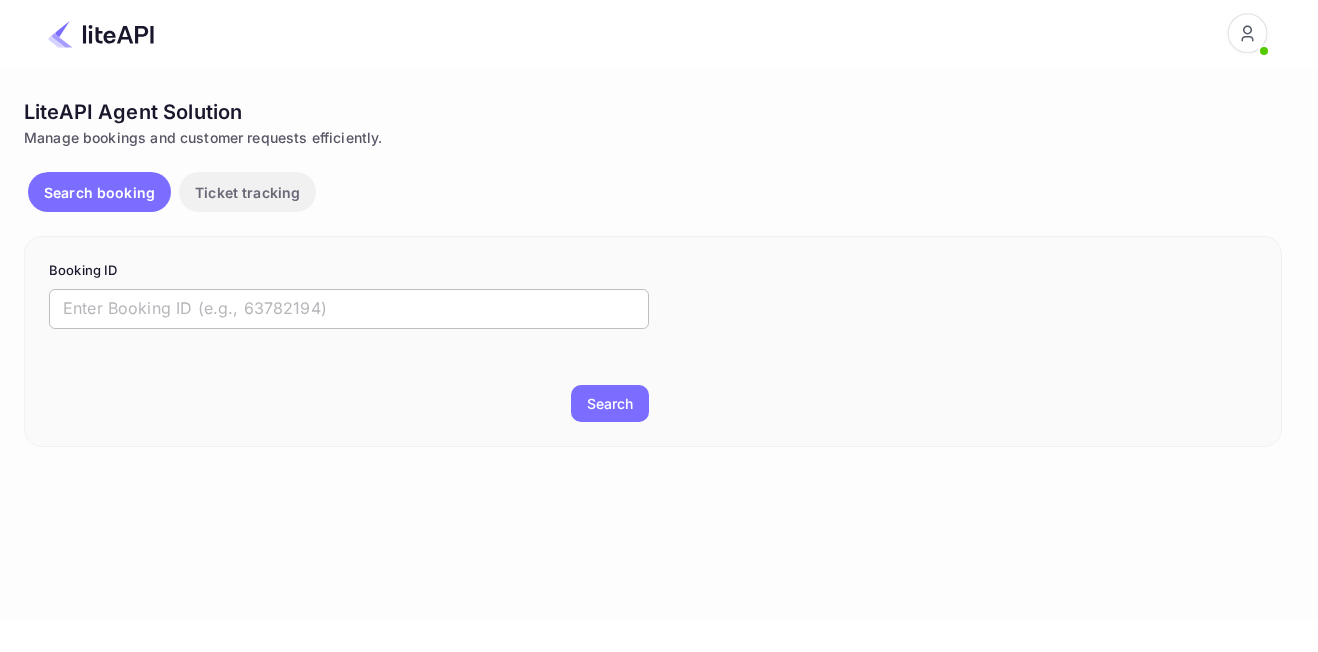 click at bounding box center [349, 309] 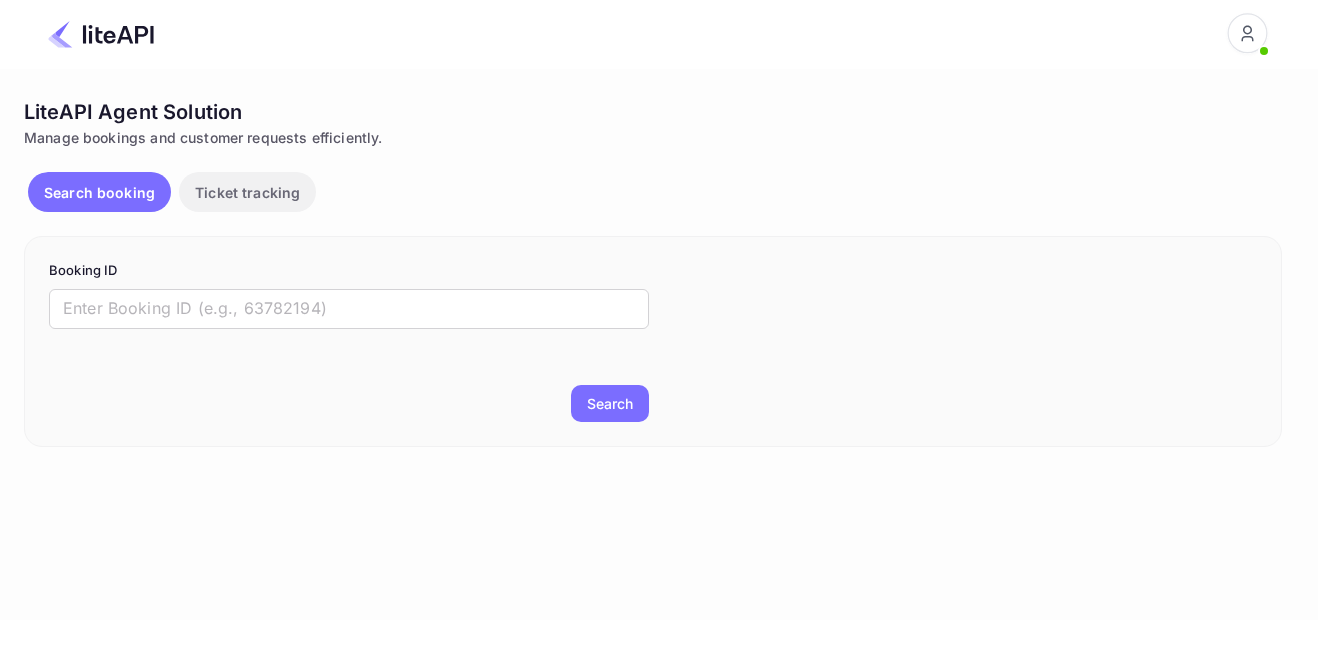 paste on "8078444" 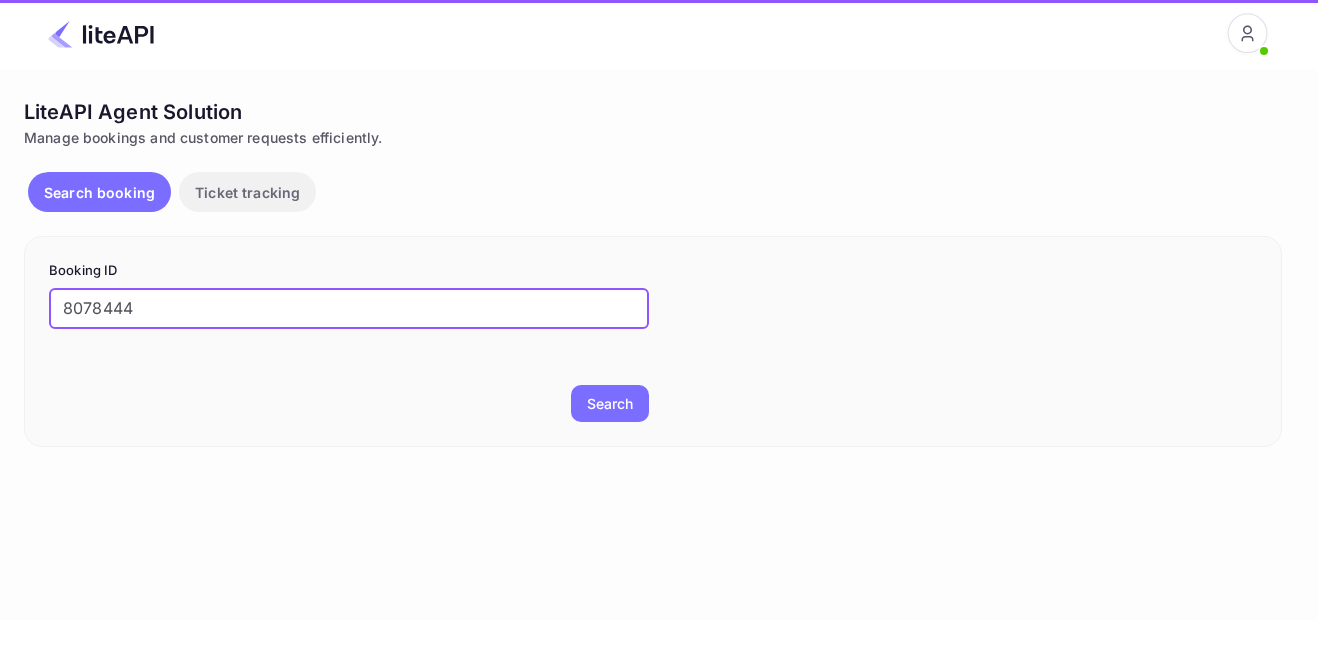 type on "8078444" 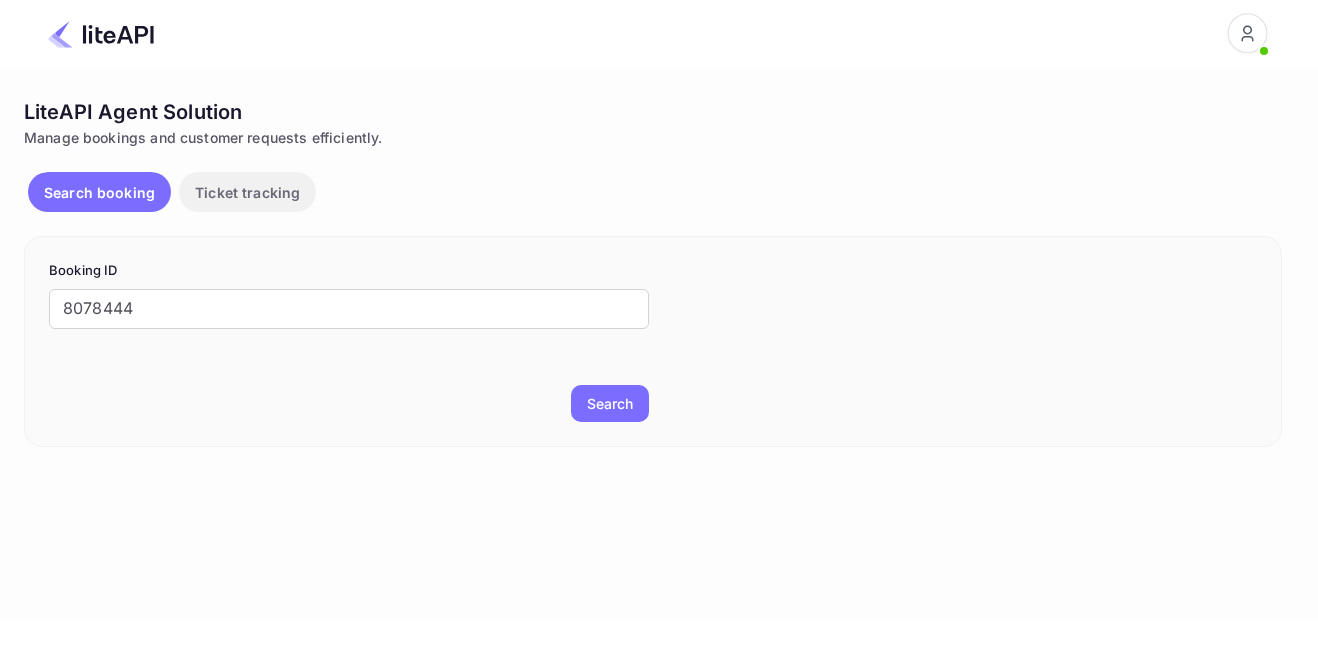 click on "Search" at bounding box center (610, 403) 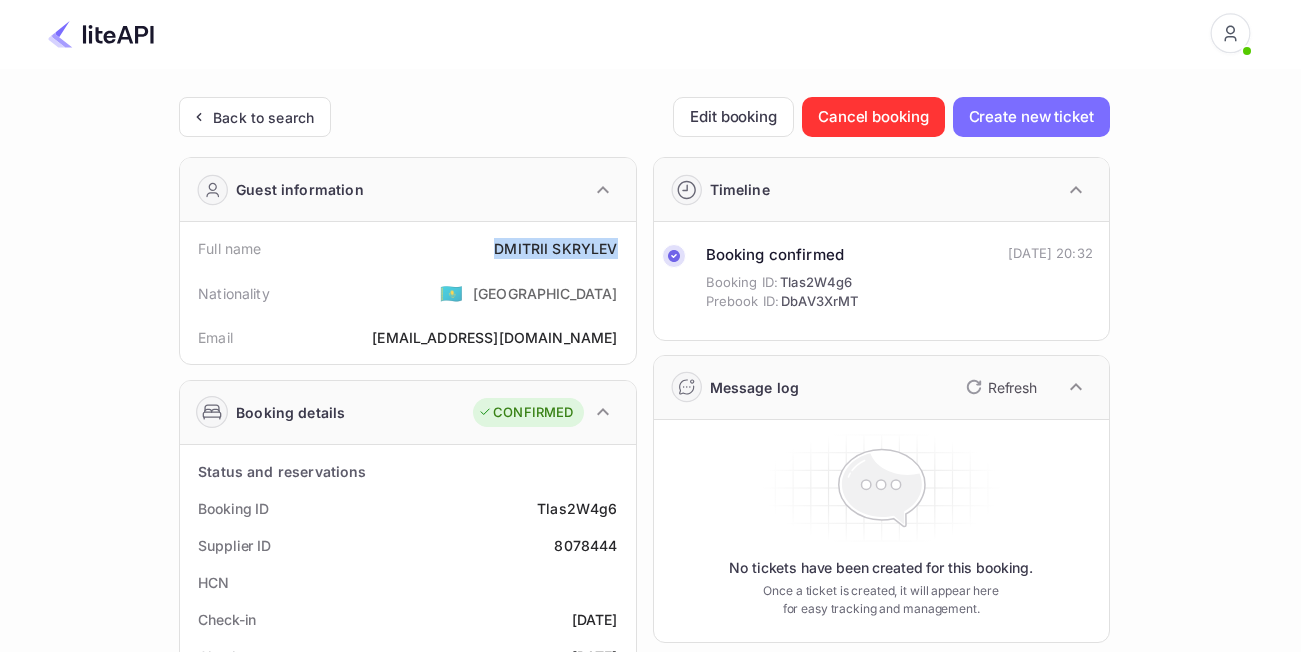 drag, startPoint x: 496, startPoint y: 245, endPoint x: 617, endPoint y: 246, distance: 121.004135 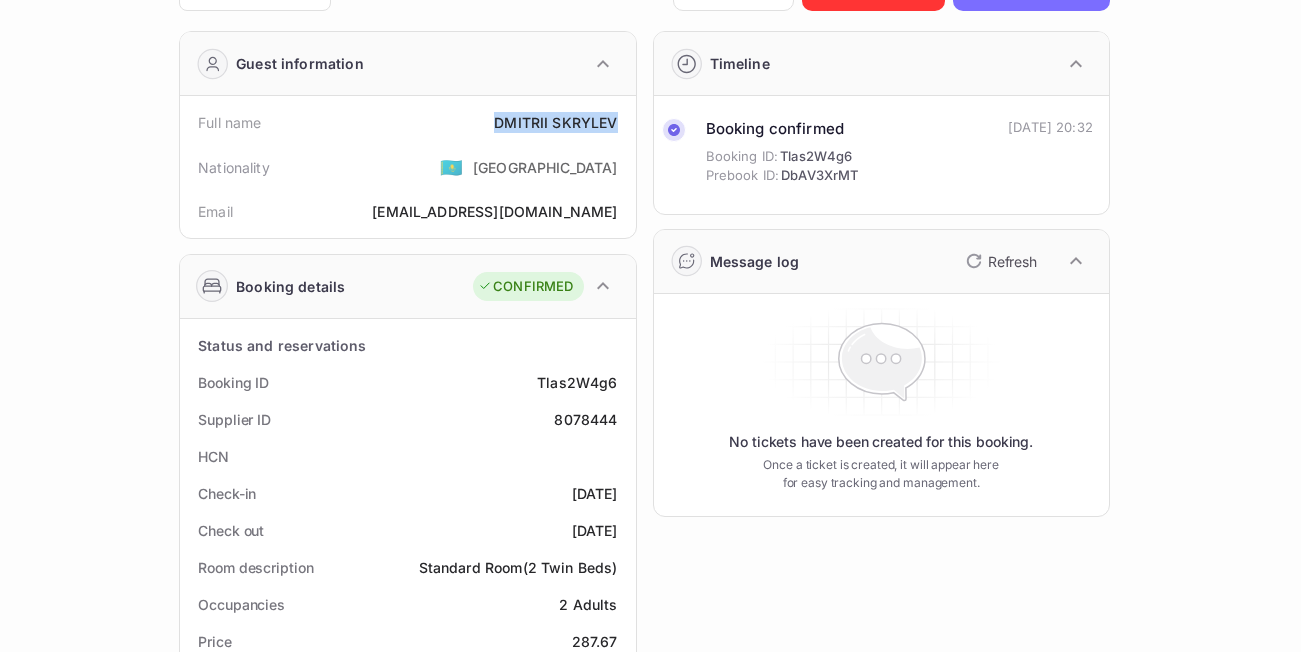 scroll, scrollTop: 400, scrollLeft: 0, axis: vertical 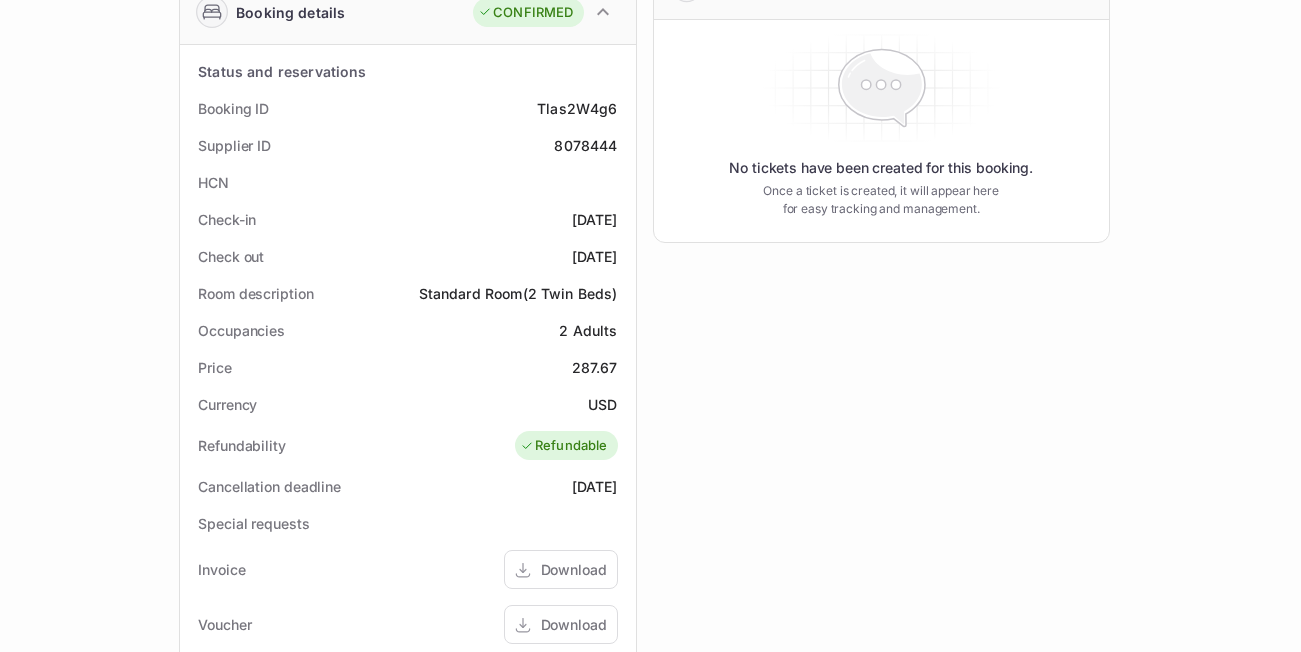 click on "287.67" at bounding box center (595, 367) 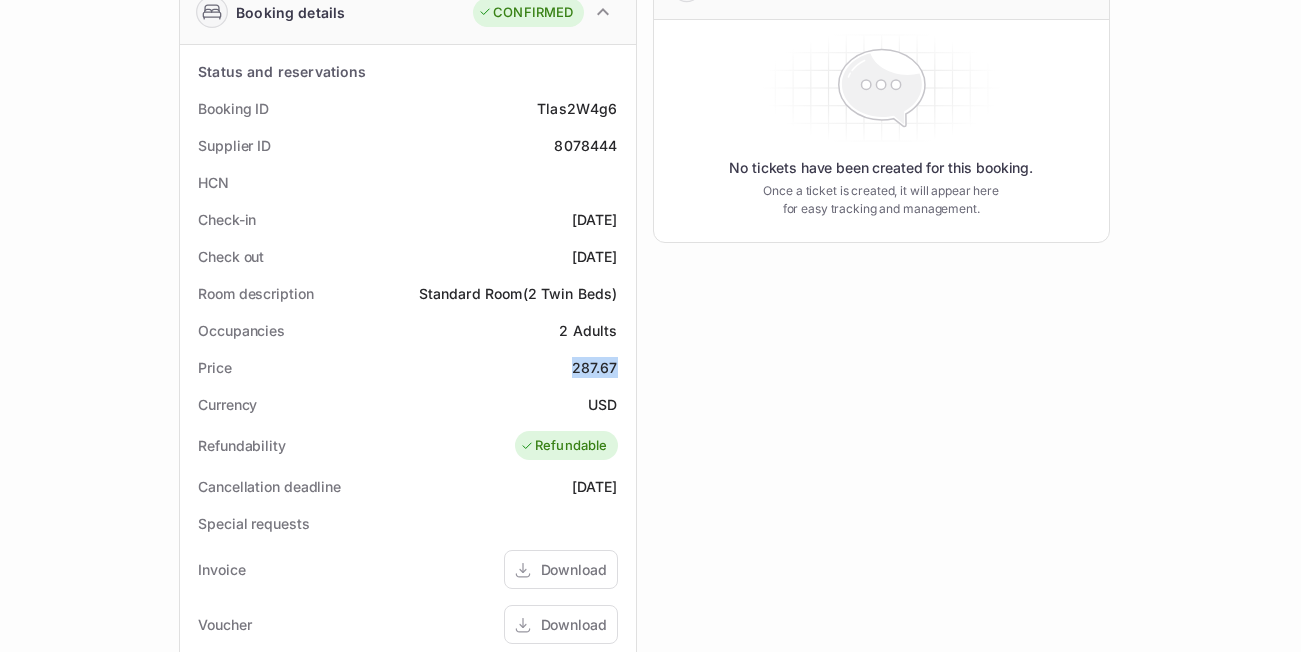 click on "287.67" at bounding box center [595, 367] 